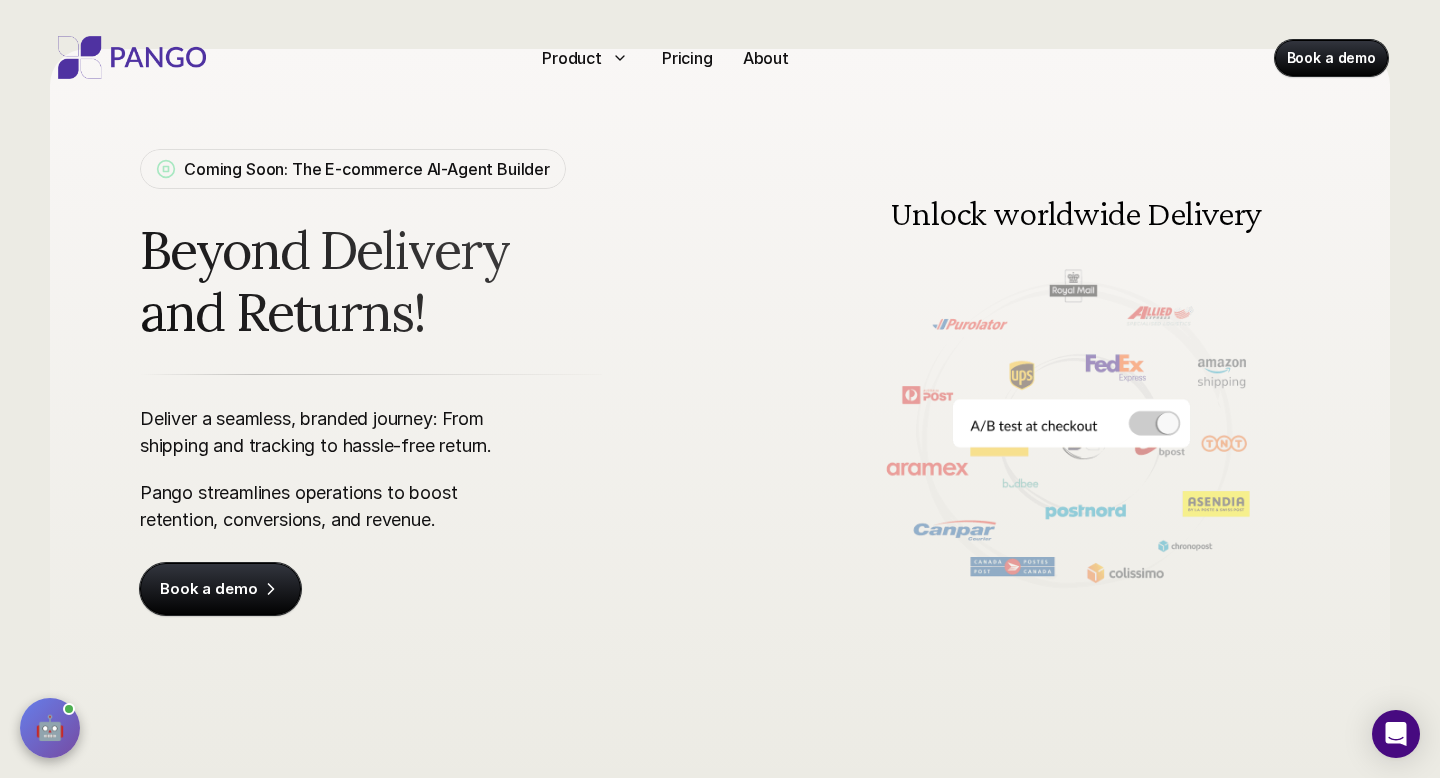scroll, scrollTop: 79, scrollLeft: 0, axis: vertical 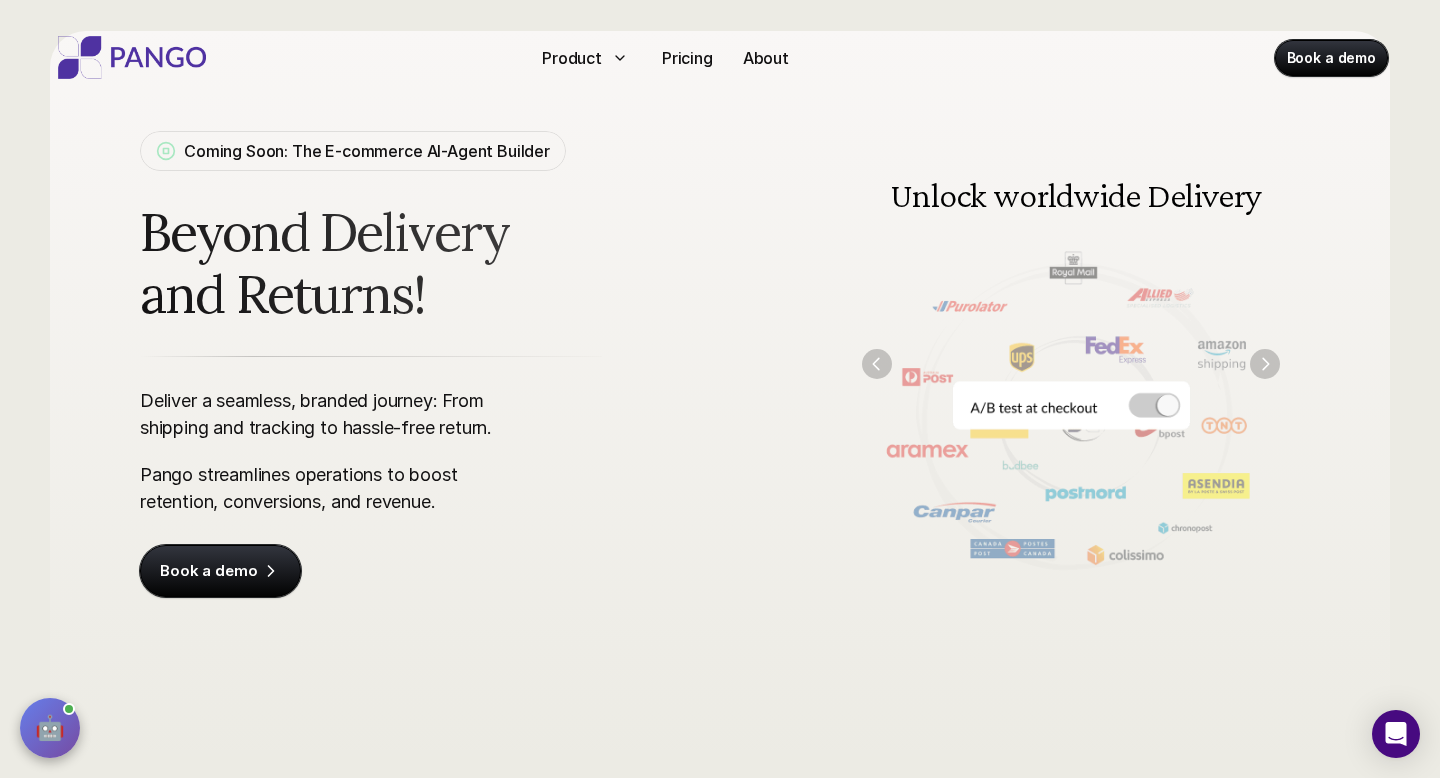 click at bounding box center [1071, 363] 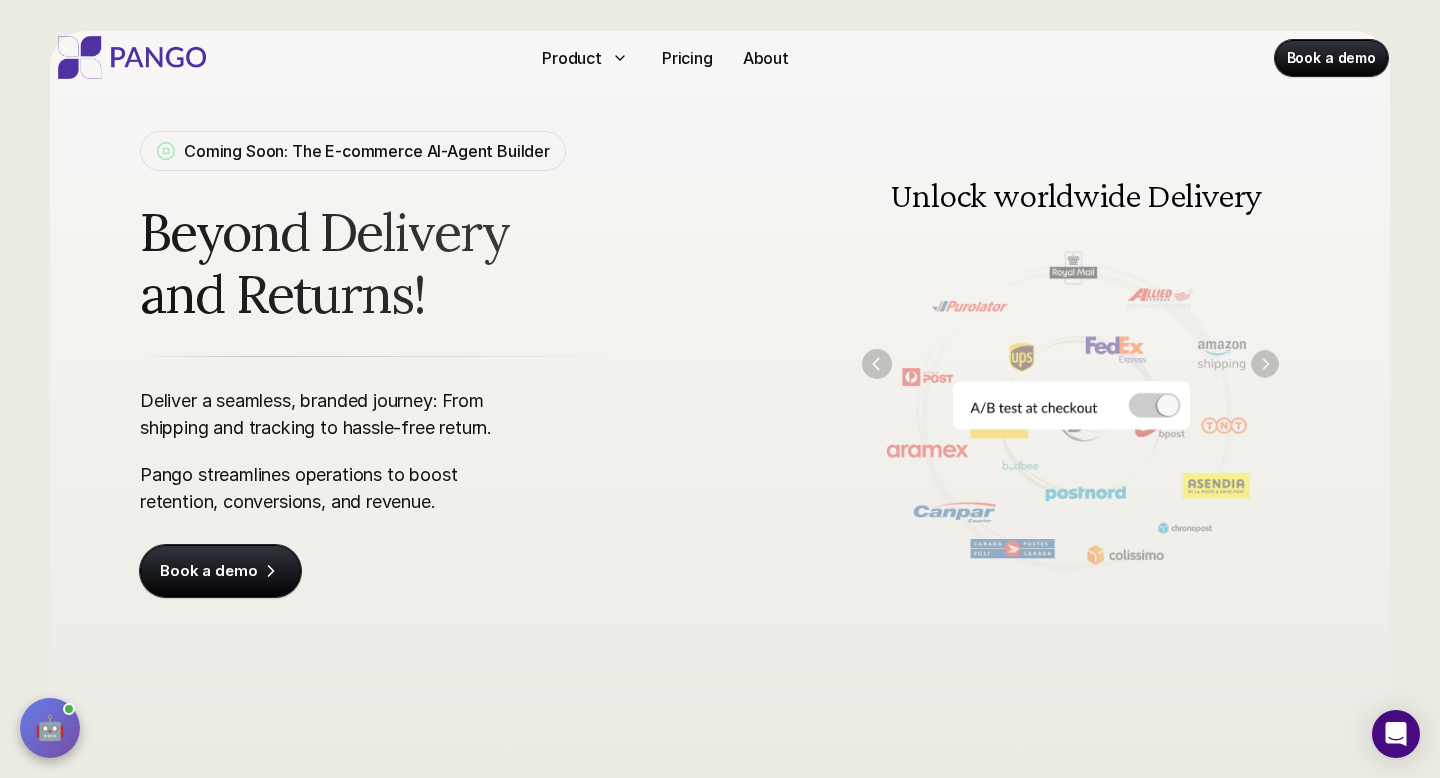 click at bounding box center (1264, 363) 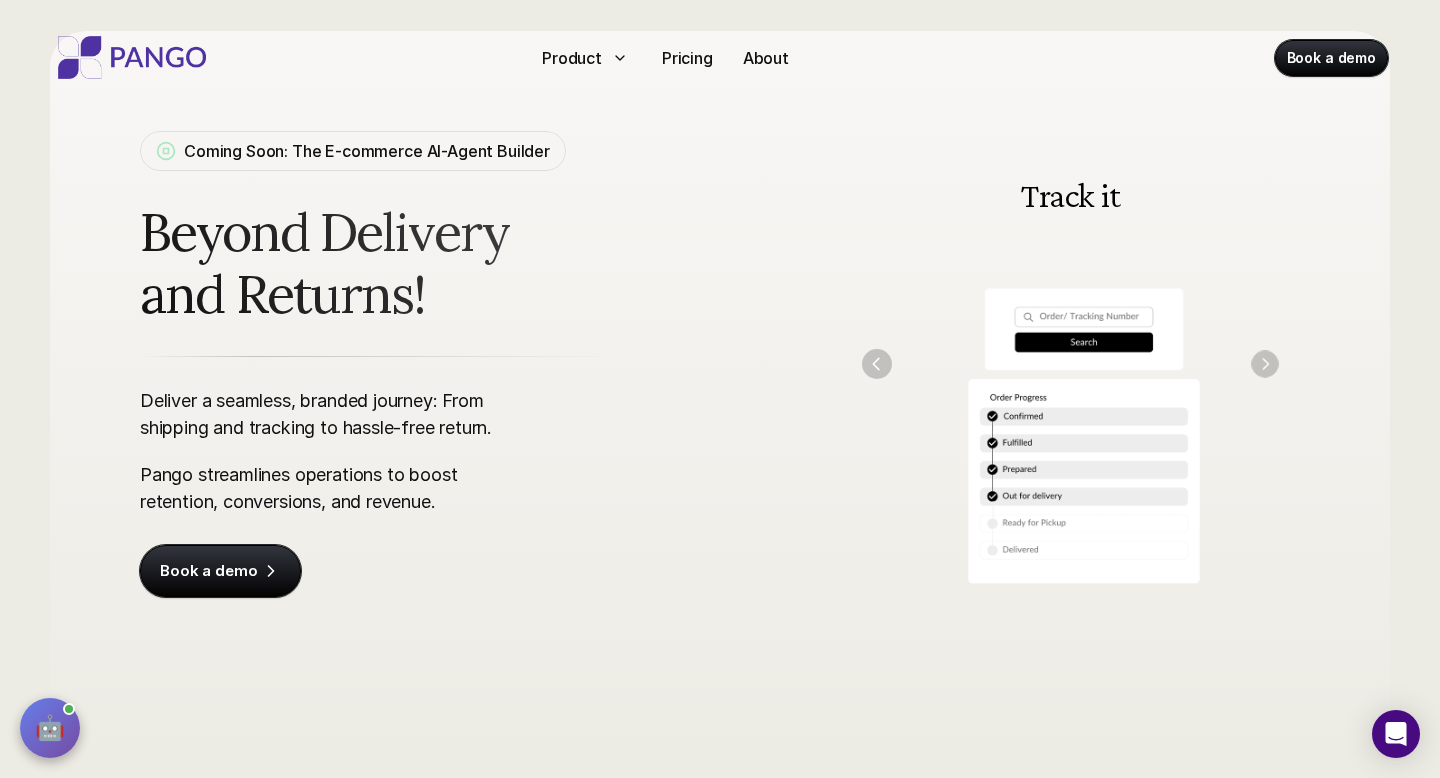 click at bounding box center (1264, 363) 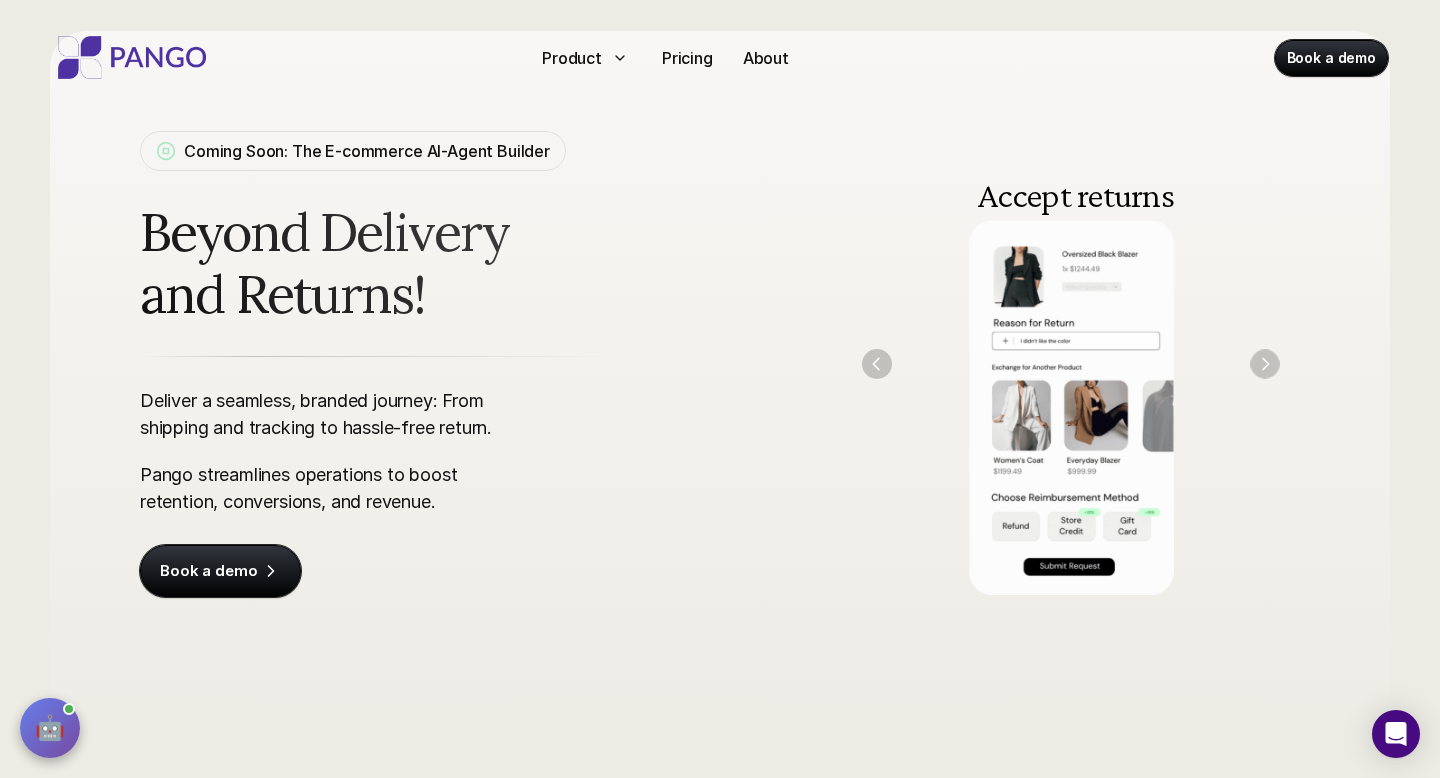 click at bounding box center (1264, 363) 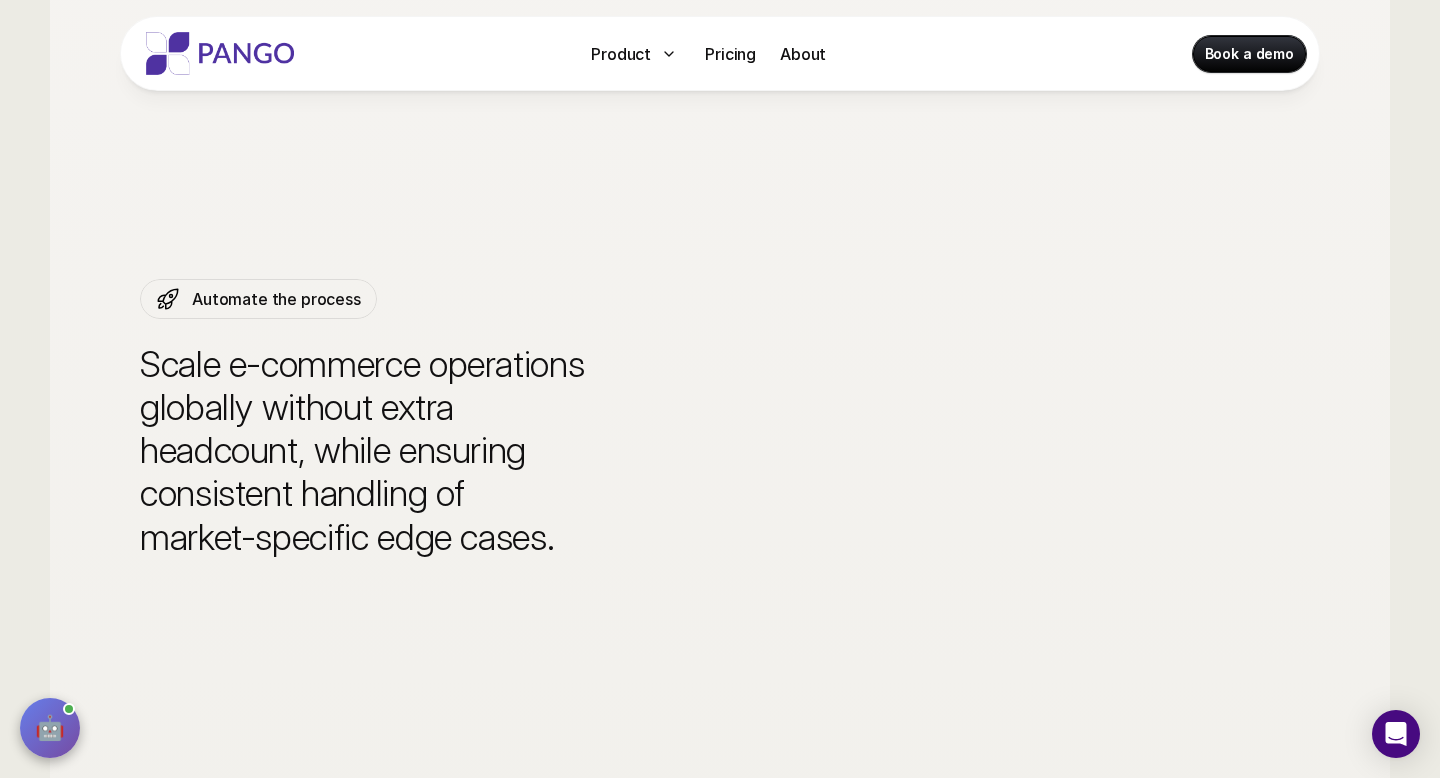 scroll, scrollTop: 5166, scrollLeft: 0, axis: vertical 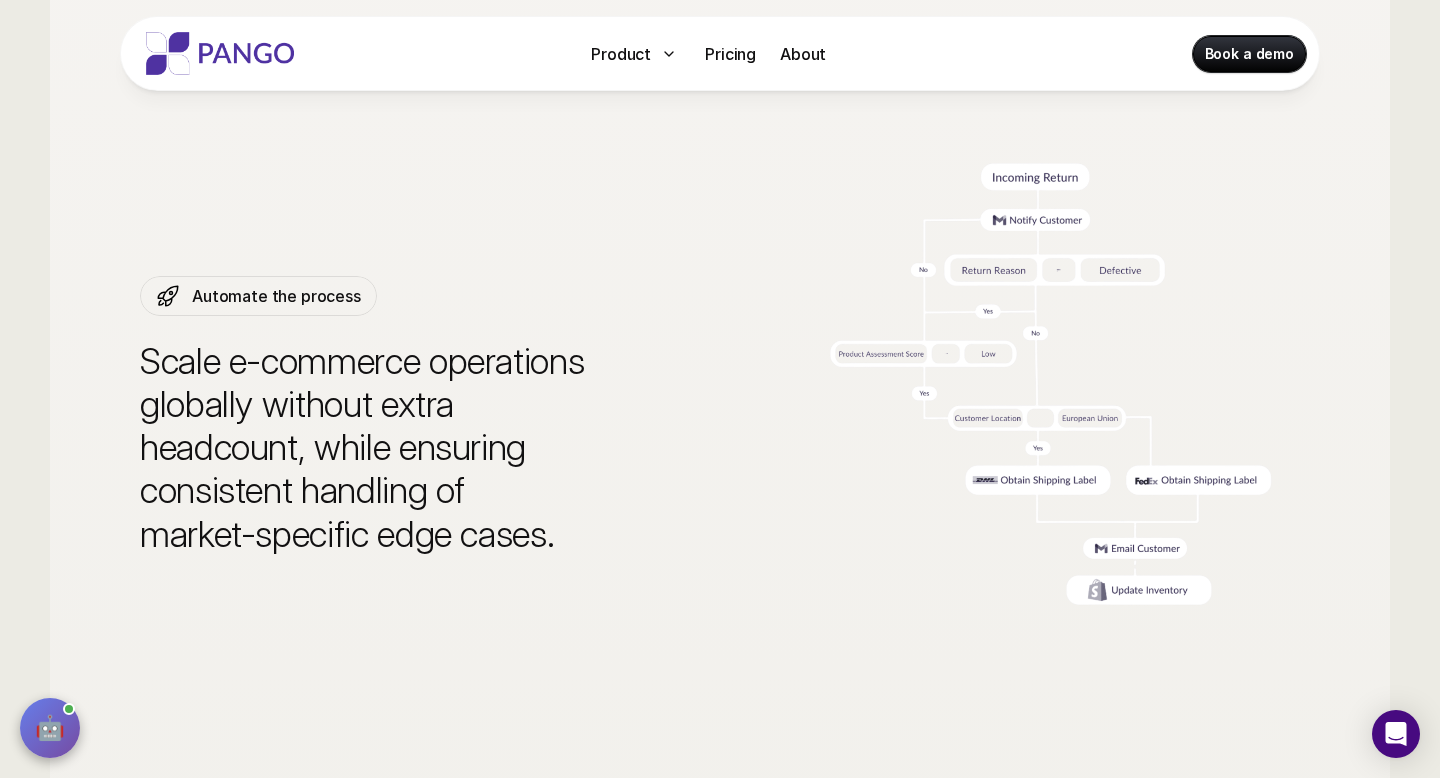 click at bounding box center [669, 54] 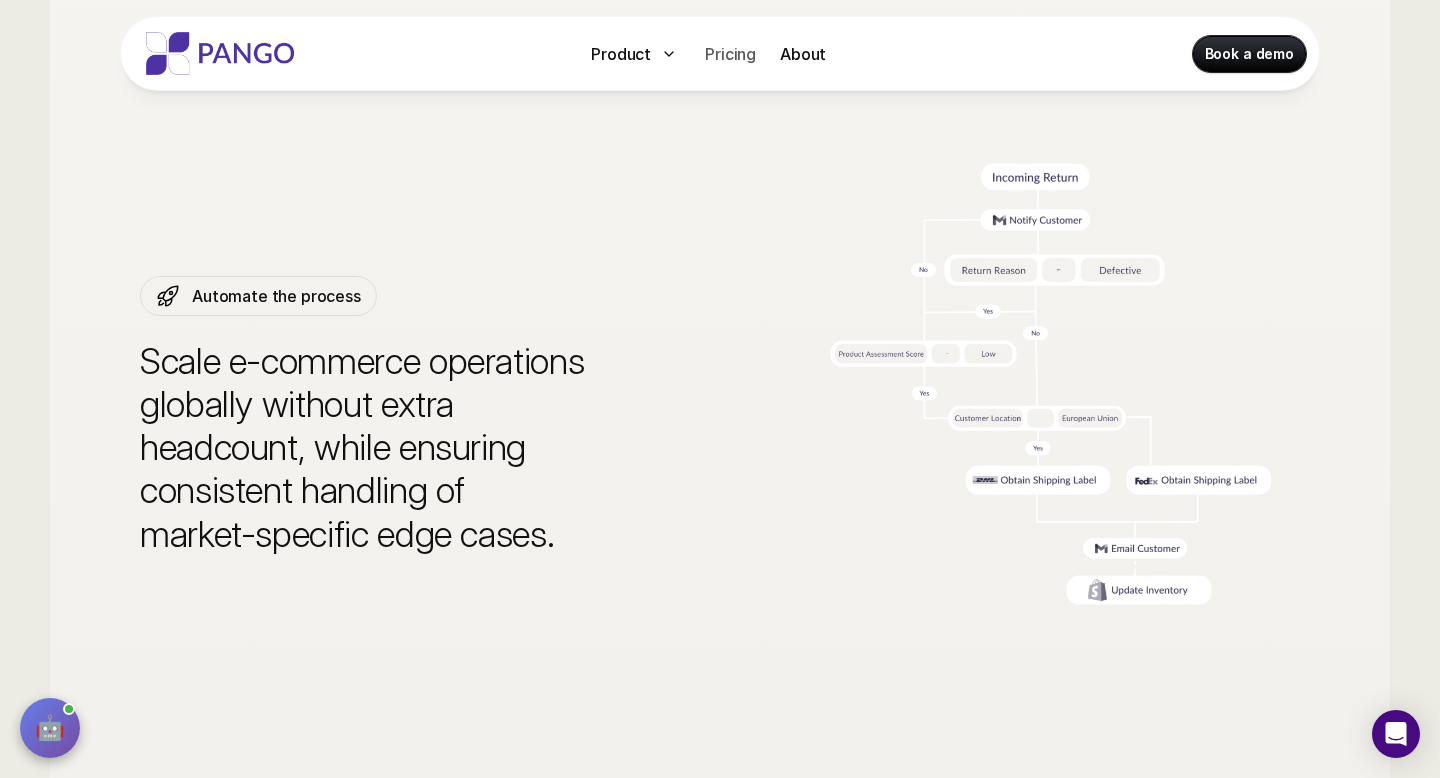 click on "Pricing" at bounding box center (730, 54) 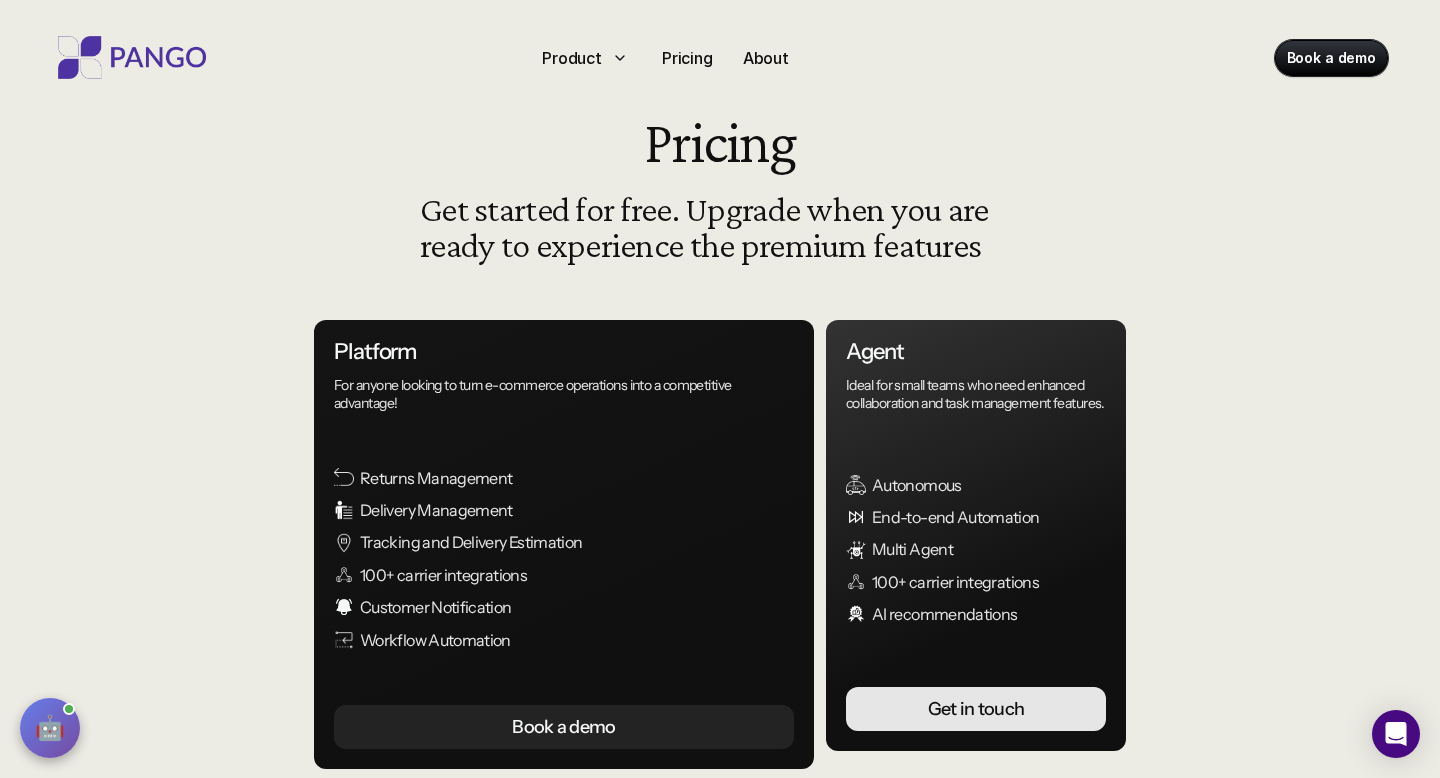 scroll, scrollTop: 42, scrollLeft: 0, axis: vertical 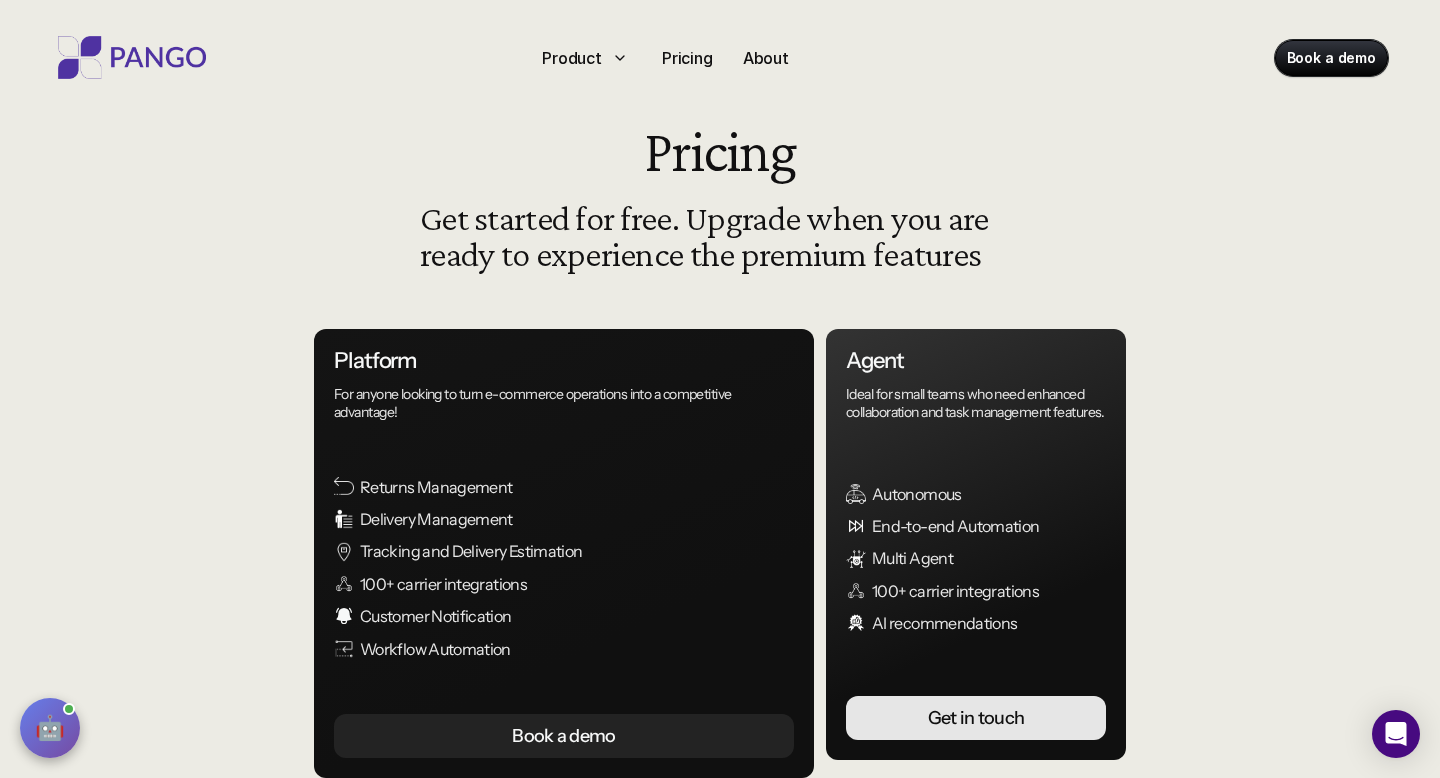 click on "Get started for free. Upgrade when you are ready to experience the premium features" at bounding box center (720, 236) 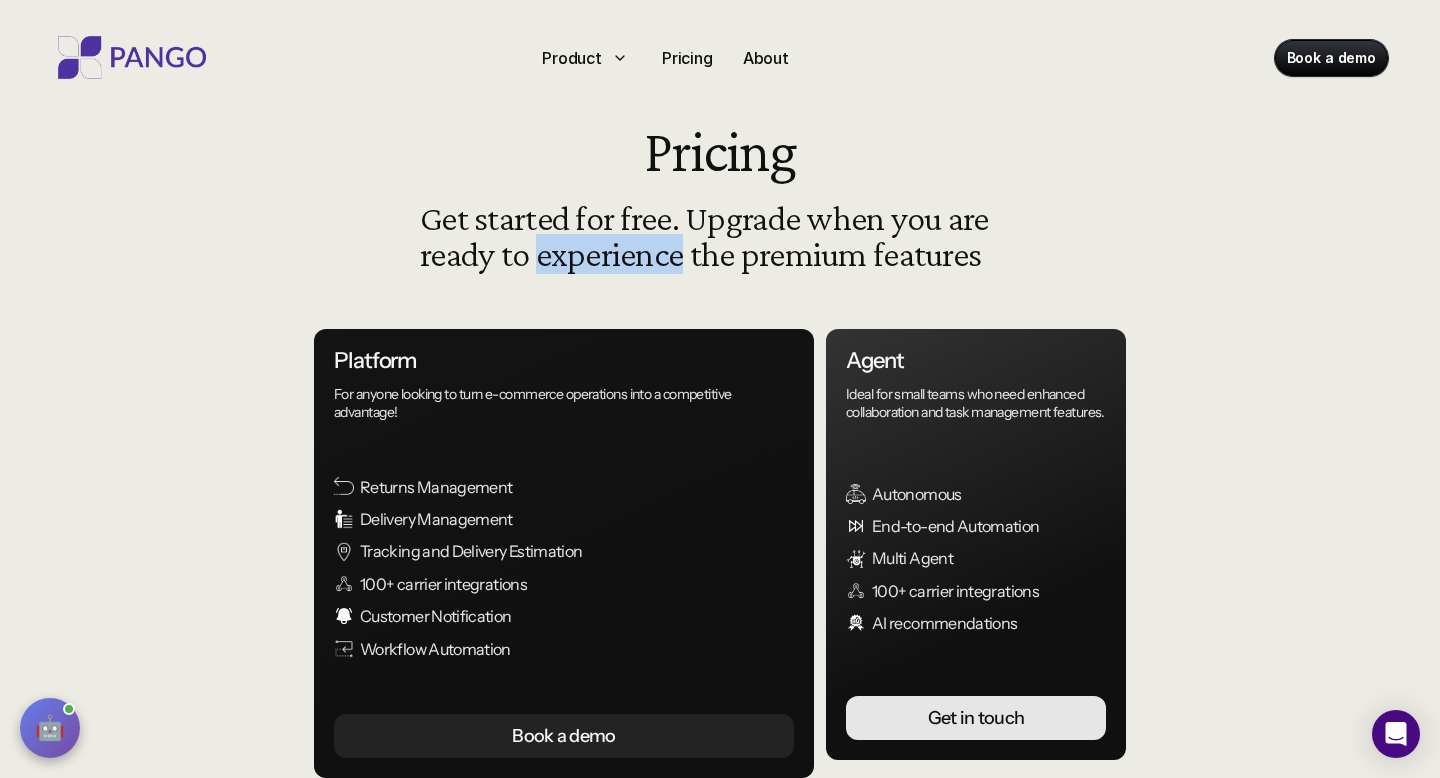 click on "Get started for free. Upgrade when you are ready to experience the premium features" at bounding box center [720, 236] 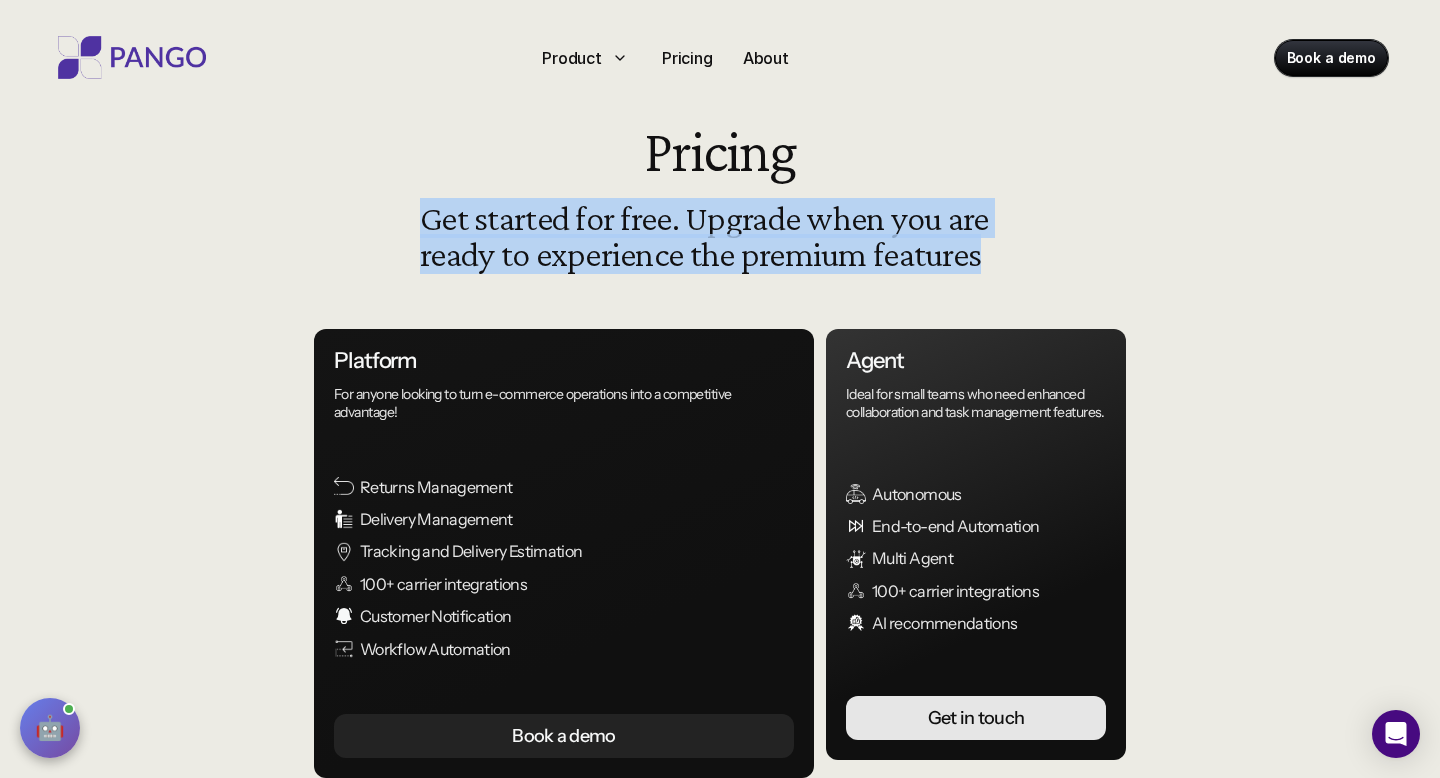 click on "Get started for free. Upgrade when you are ready to experience the premium features" at bounding box center (720, 236) 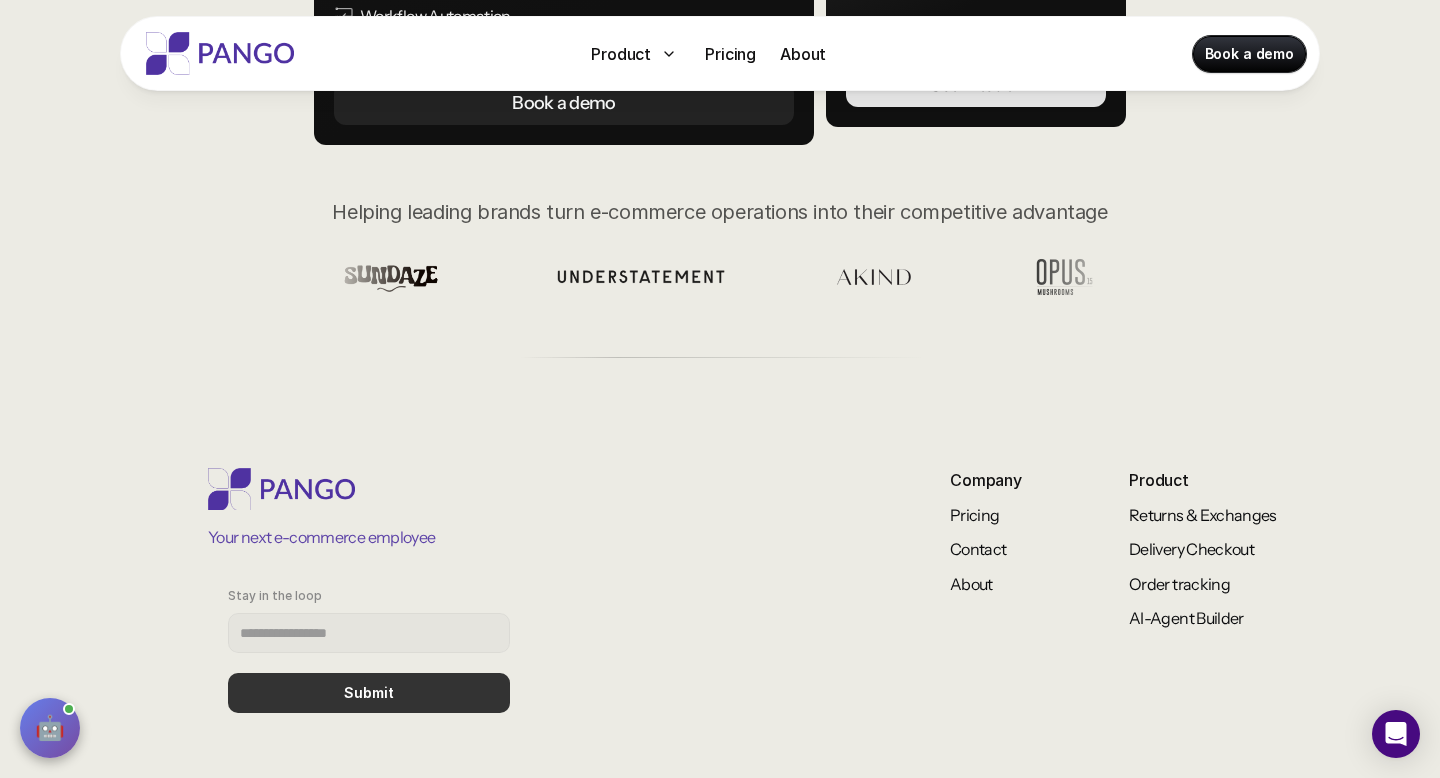 scroll, scrollTop: 838, scrollLeft: 0, axis: vertical 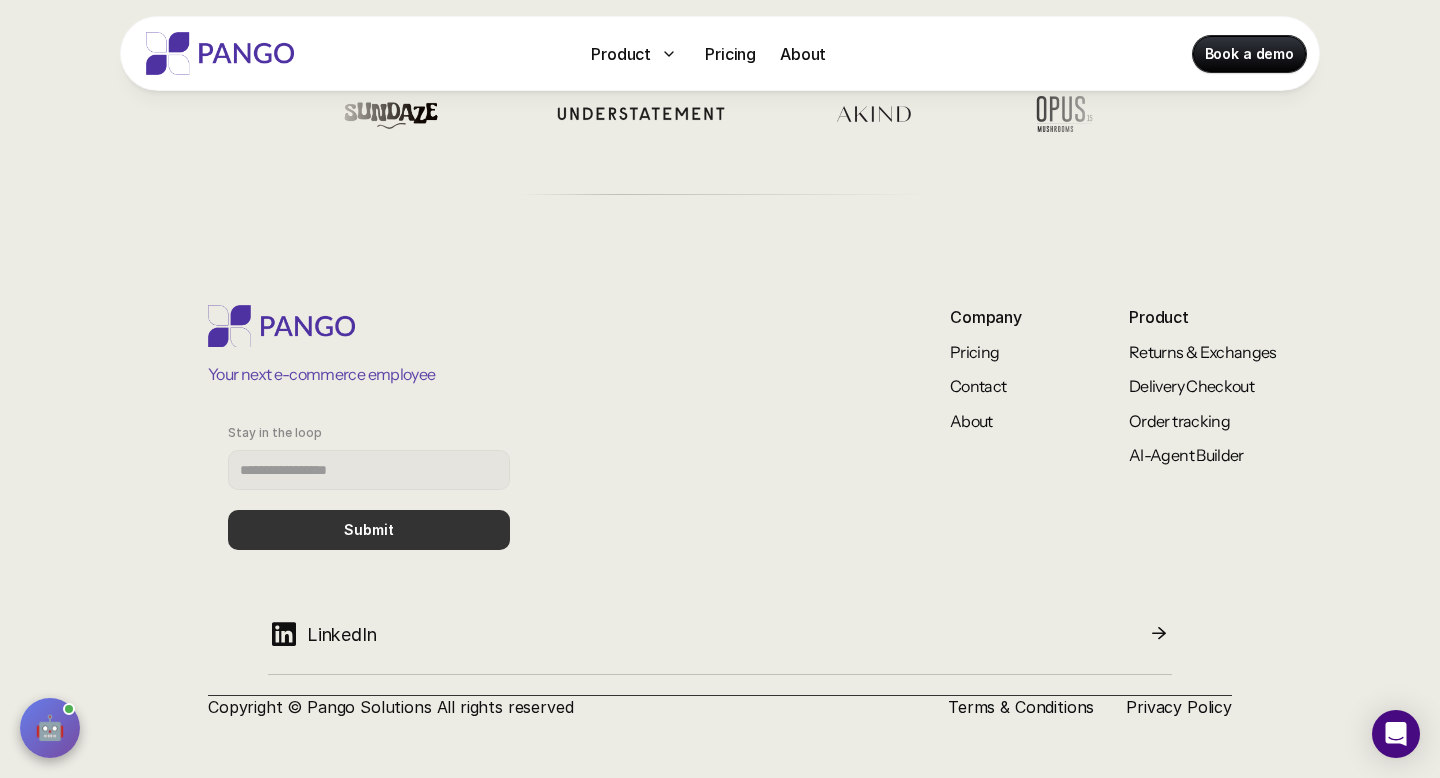 click on "Your next e-commerce employee" at bounding box center (321, 374) 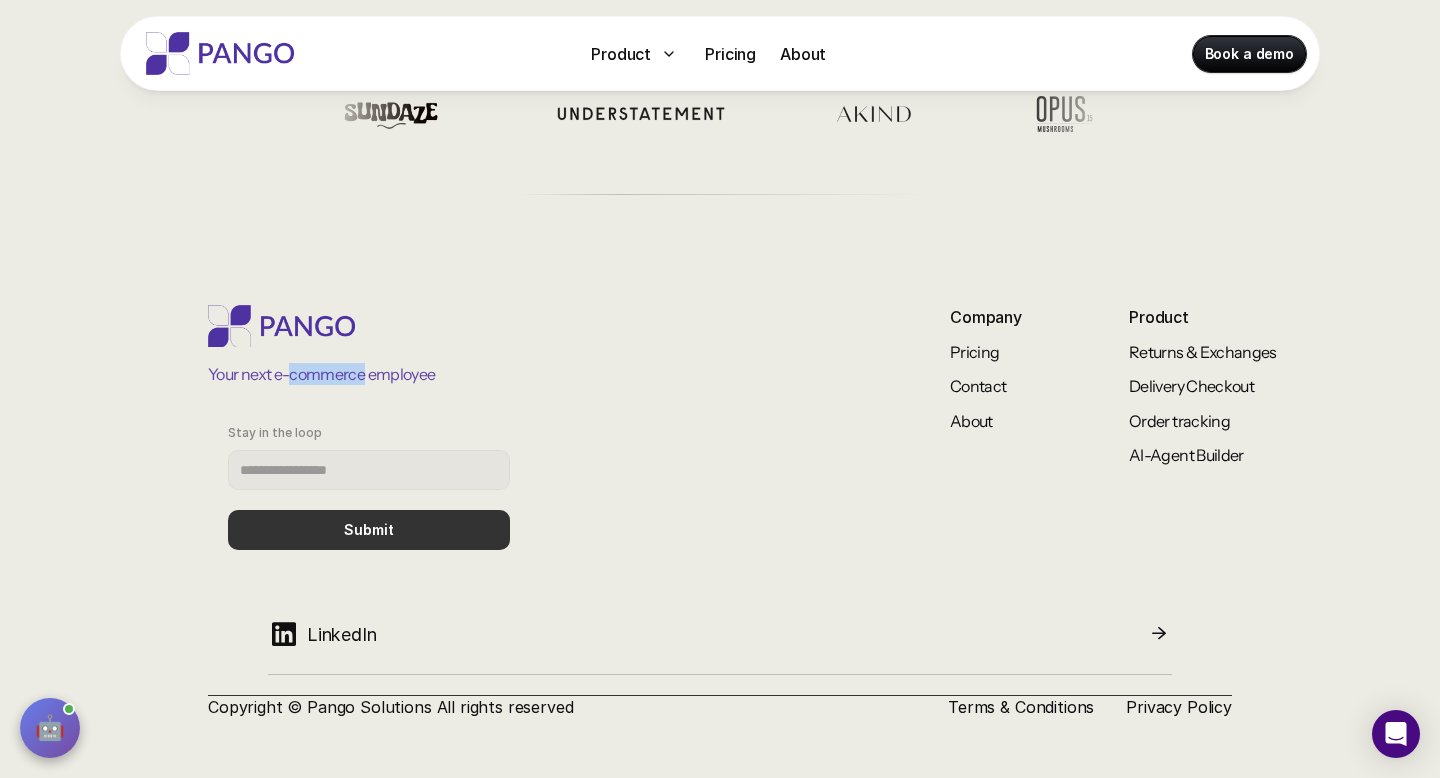 click on "Your next e-commerce employee" at bounding box center [321, 374] 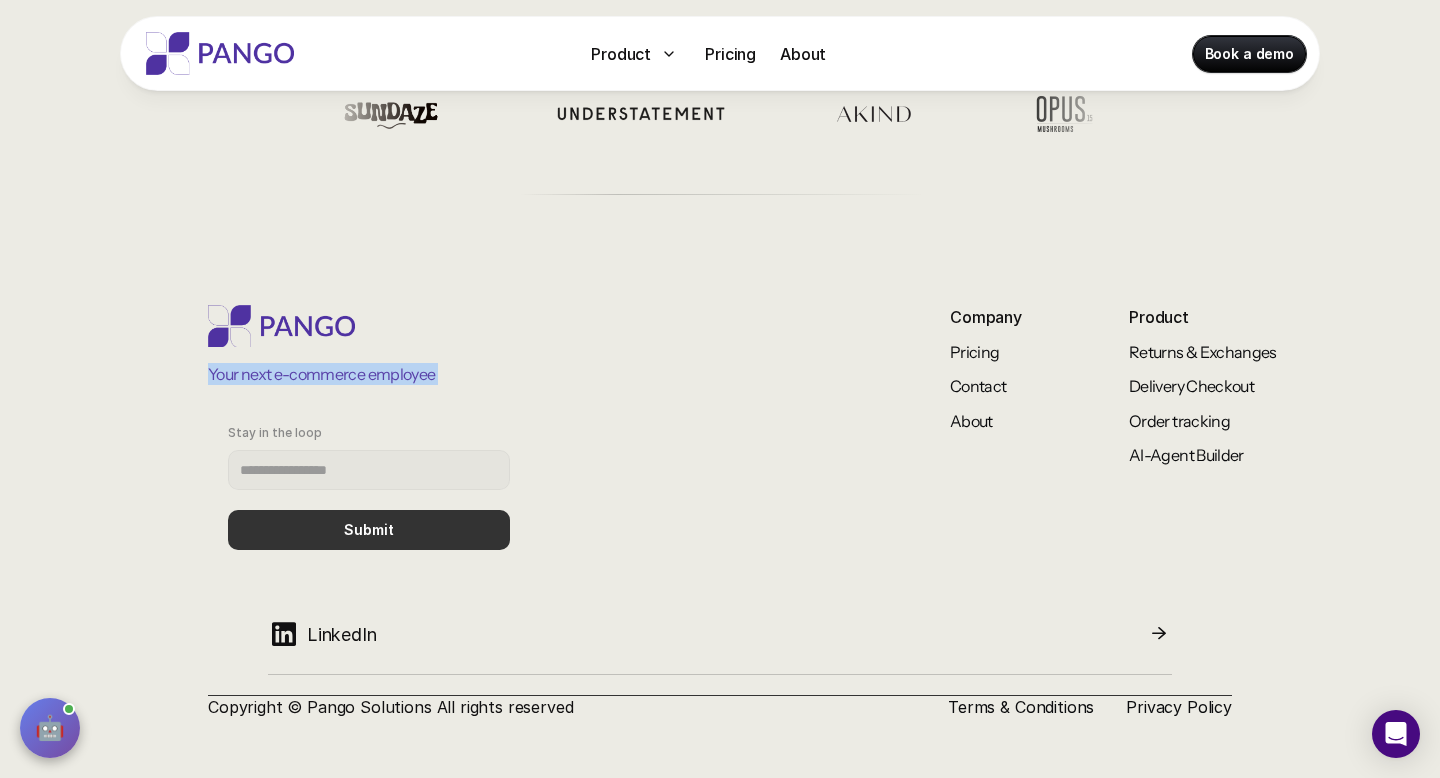 click on "Your next e-commerce employee" at bounding box center [612, 345] 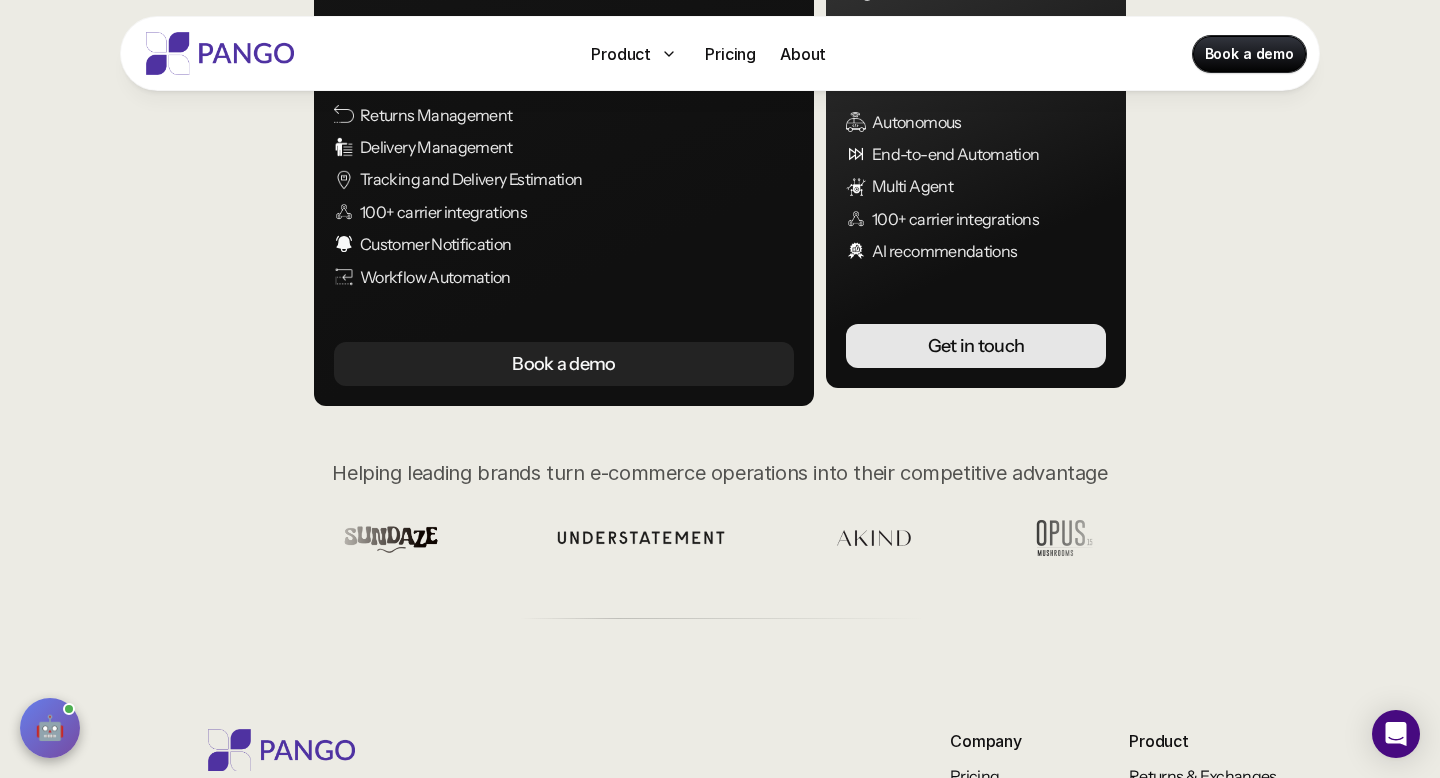 scroll, scrollTop: 163, scrollLeft: 0, axis: vertical 